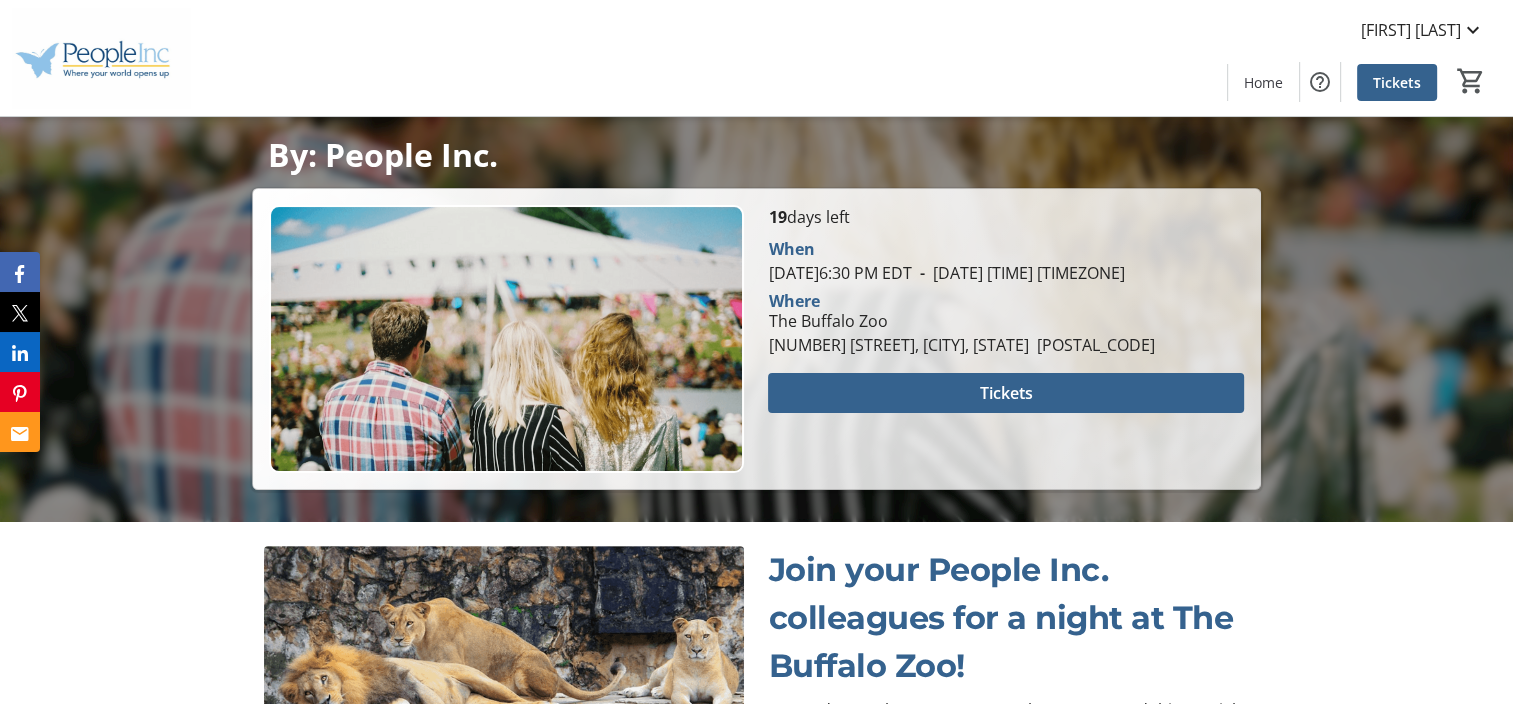 scroll, scrollTop: 400, scrollLeft: 0, axis: vertical 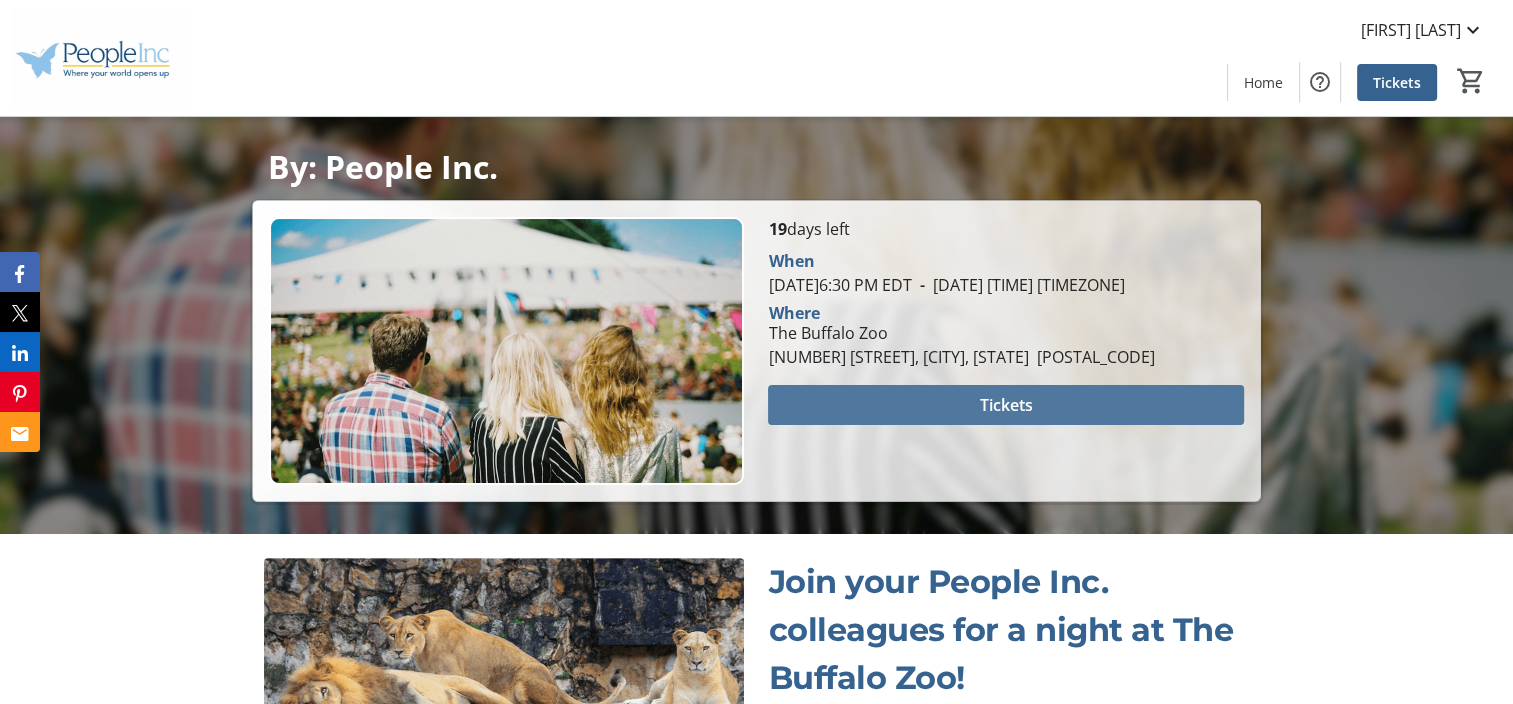 click at bounding box center [1005, 405] 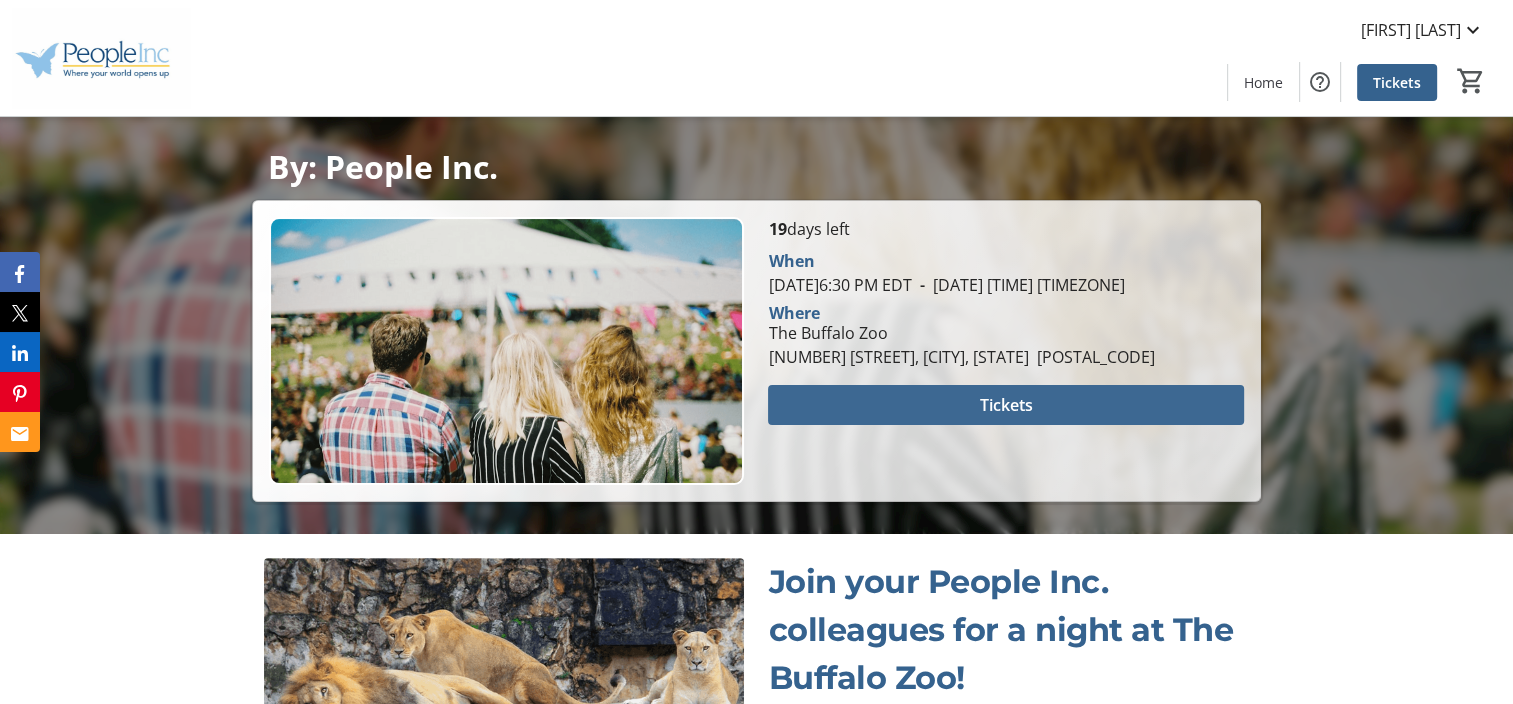 scroll, scrollTop: 0, scrollLeft: 0, axis: both 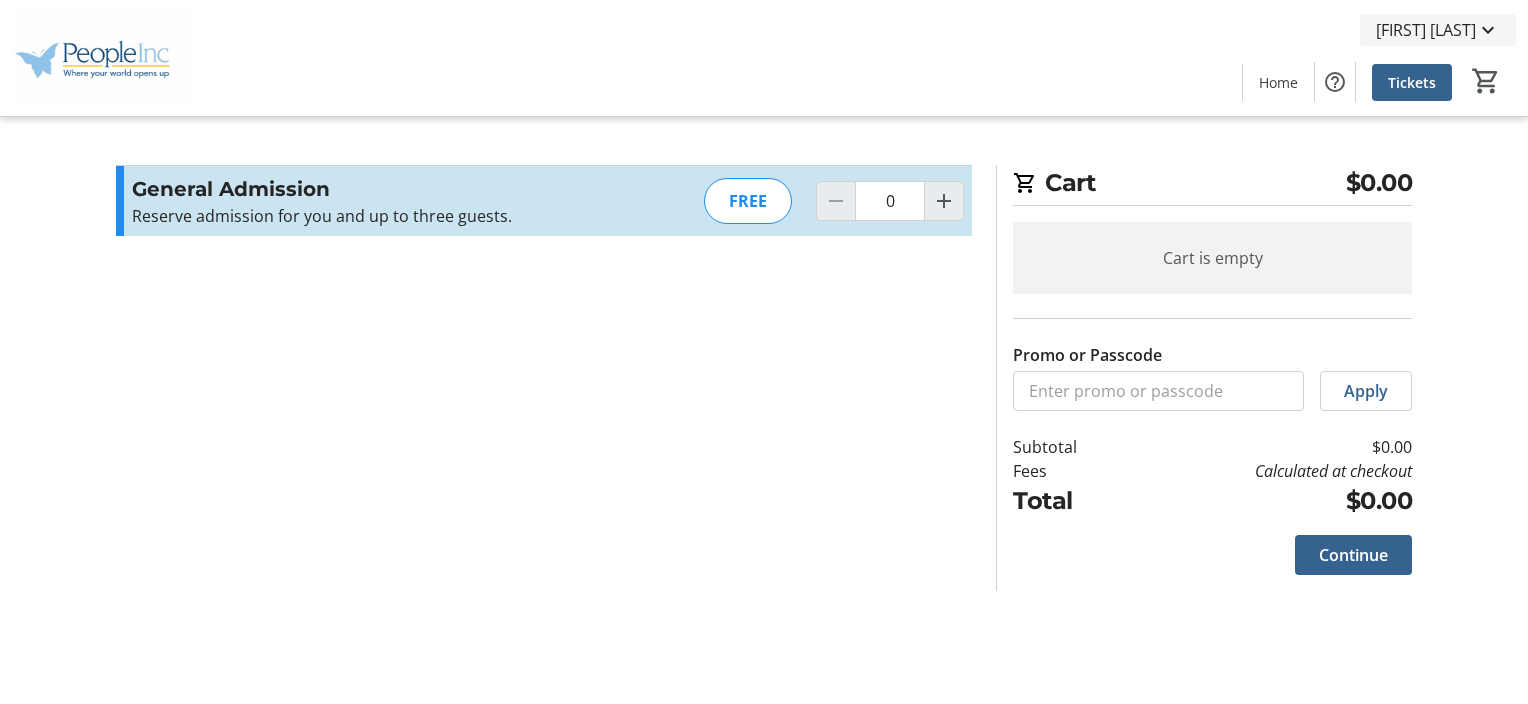 click on "[FIRST] [LAST]" 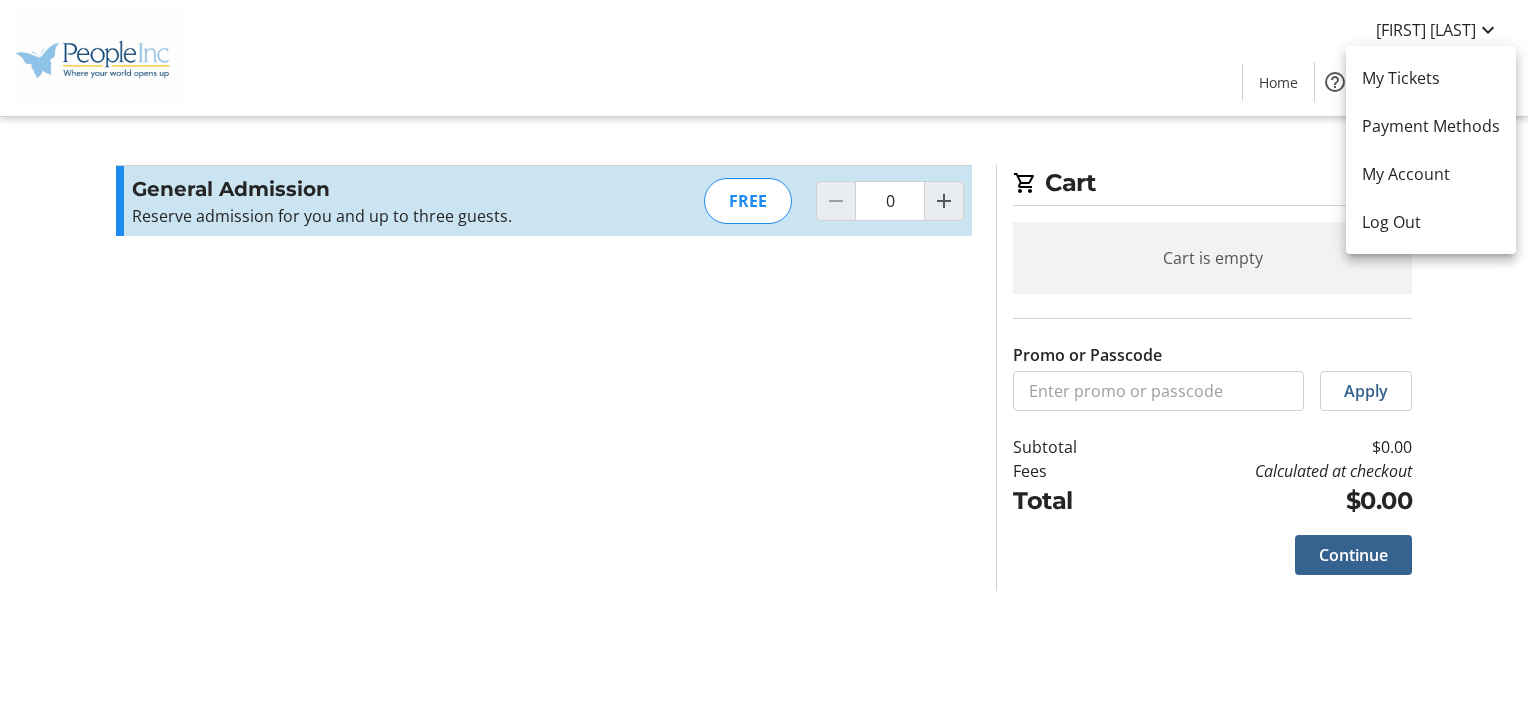 click at bounding box center [764, 352] 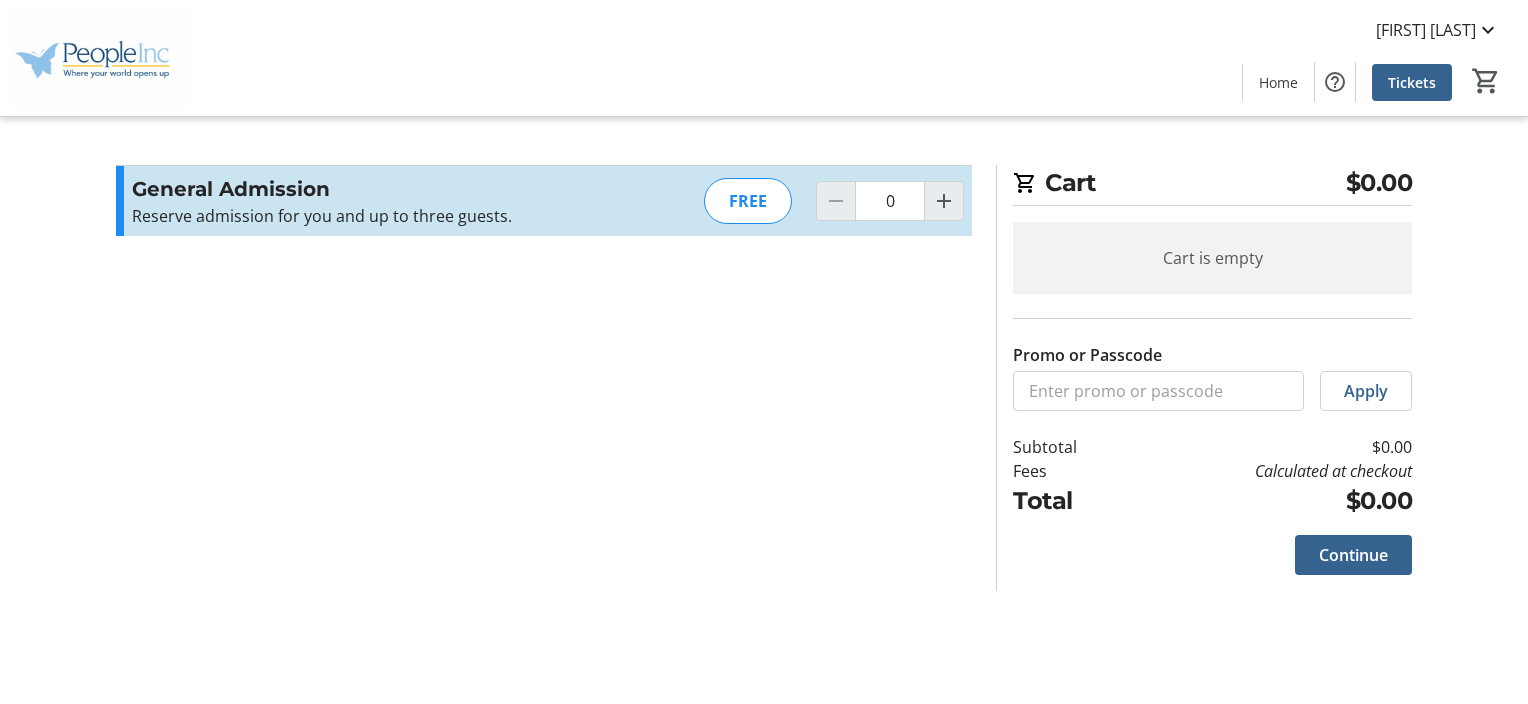 click on "Cart $0.00 Cart is empty Promo or Passcode  Apply  Subtotal  $0.00  Fees  Calculated at checkout  Total  $0.00   Close    Promo or Passcode  Apply  General Admission Reserve admission for you and up to three guests.  Read more  Reserve admission for you and up to three guests.  FREE  0  Cart  $0.00 Cart is empty Promo or Passcode  Apply  Subtotal  $0.00  Fees  Calculated at checkout  Total  $0.00   Continue" 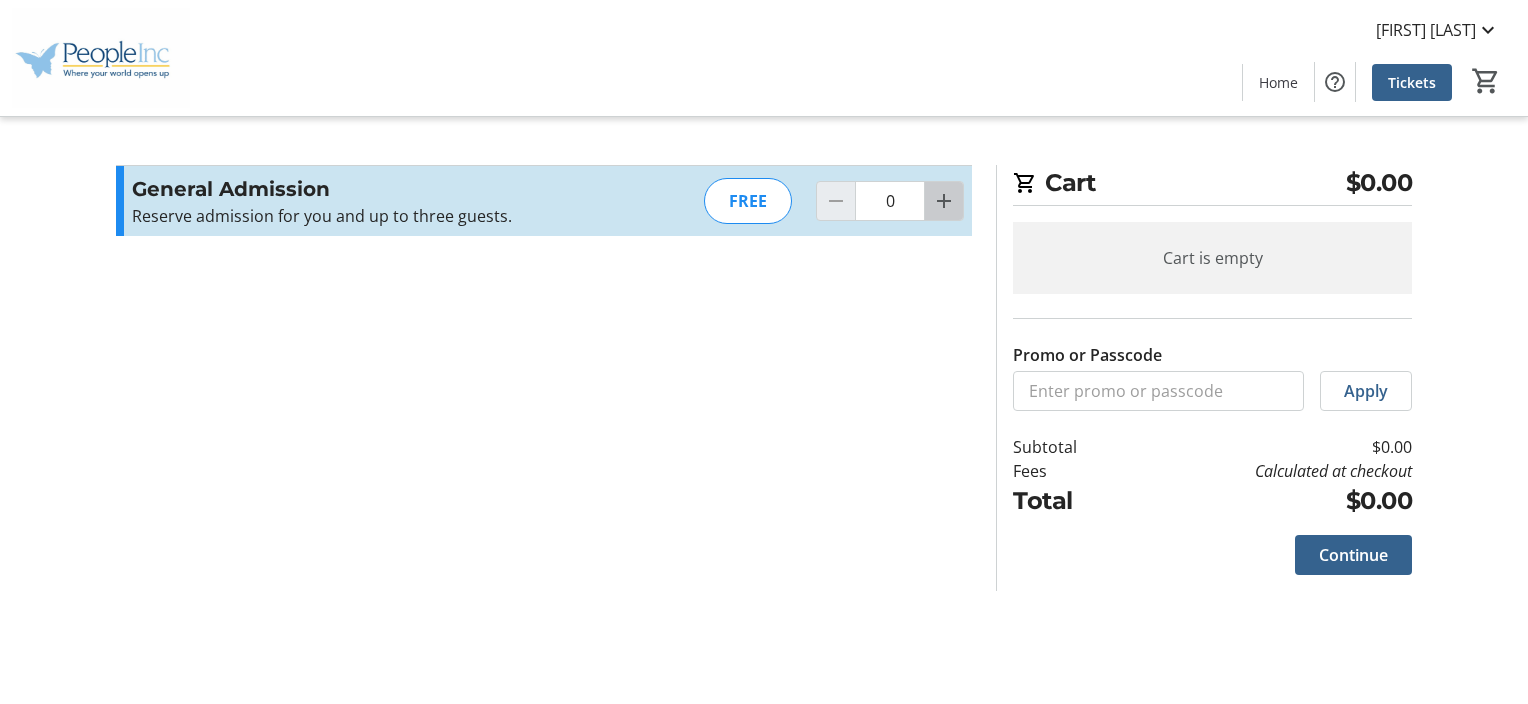 click 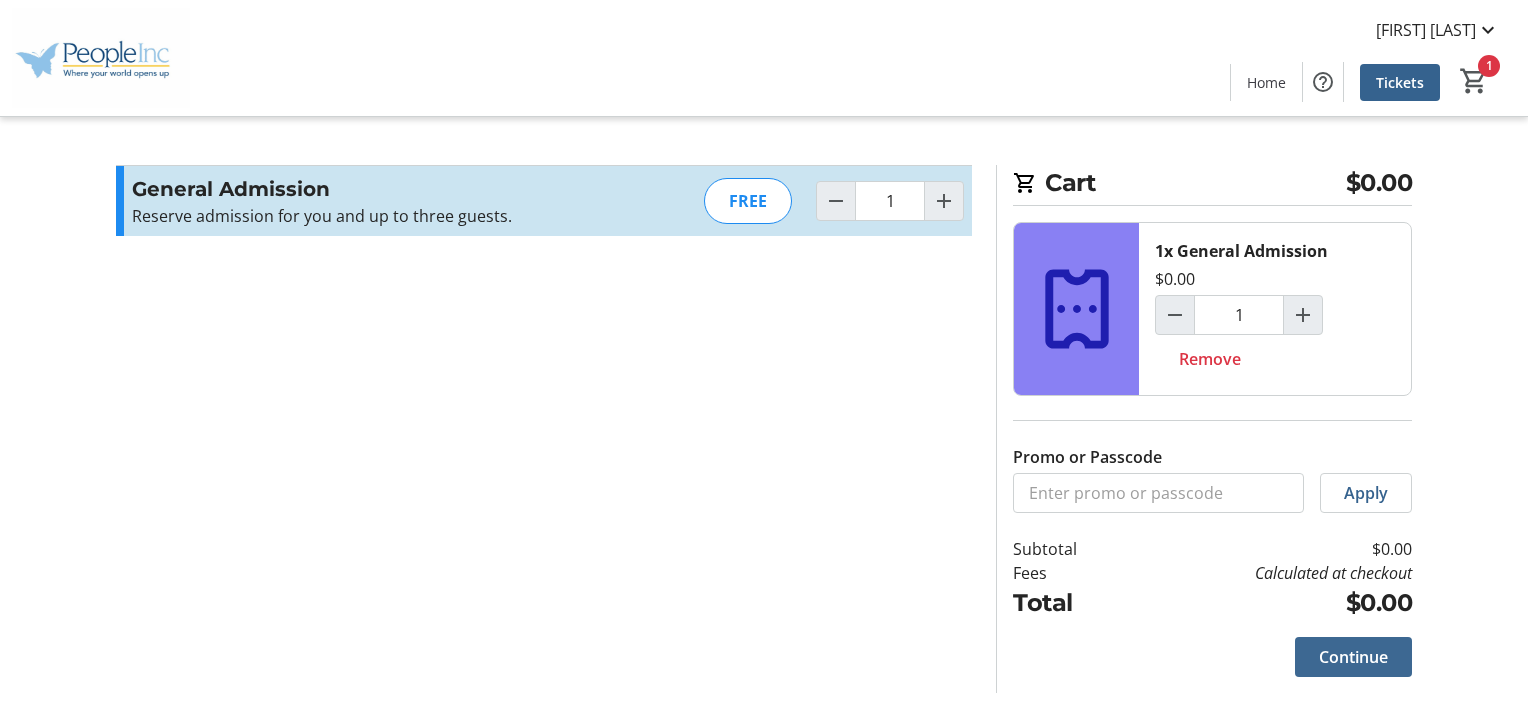 click on "Continue" 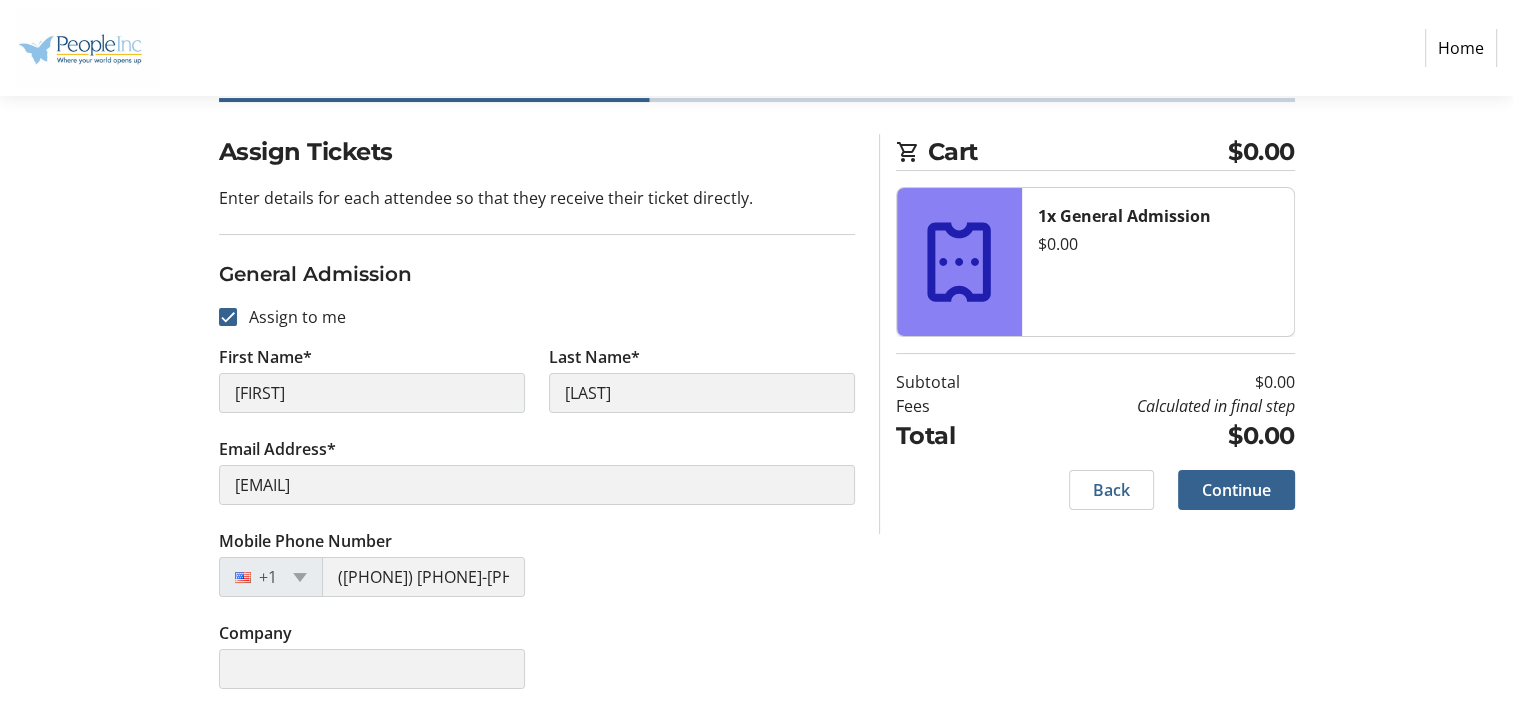 scroll, scrollTop: 136, scrollLeft: 0, axis: vertical 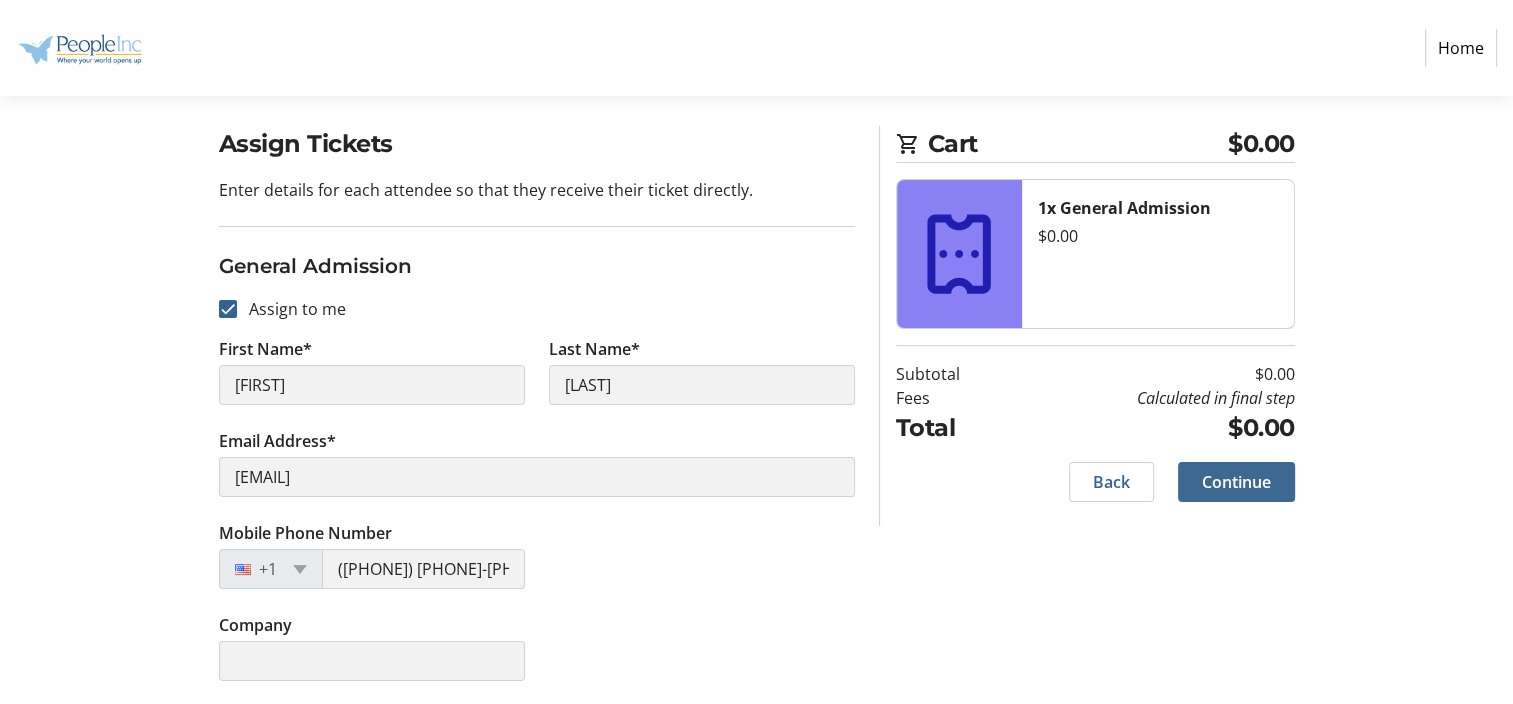 click on "Continue" 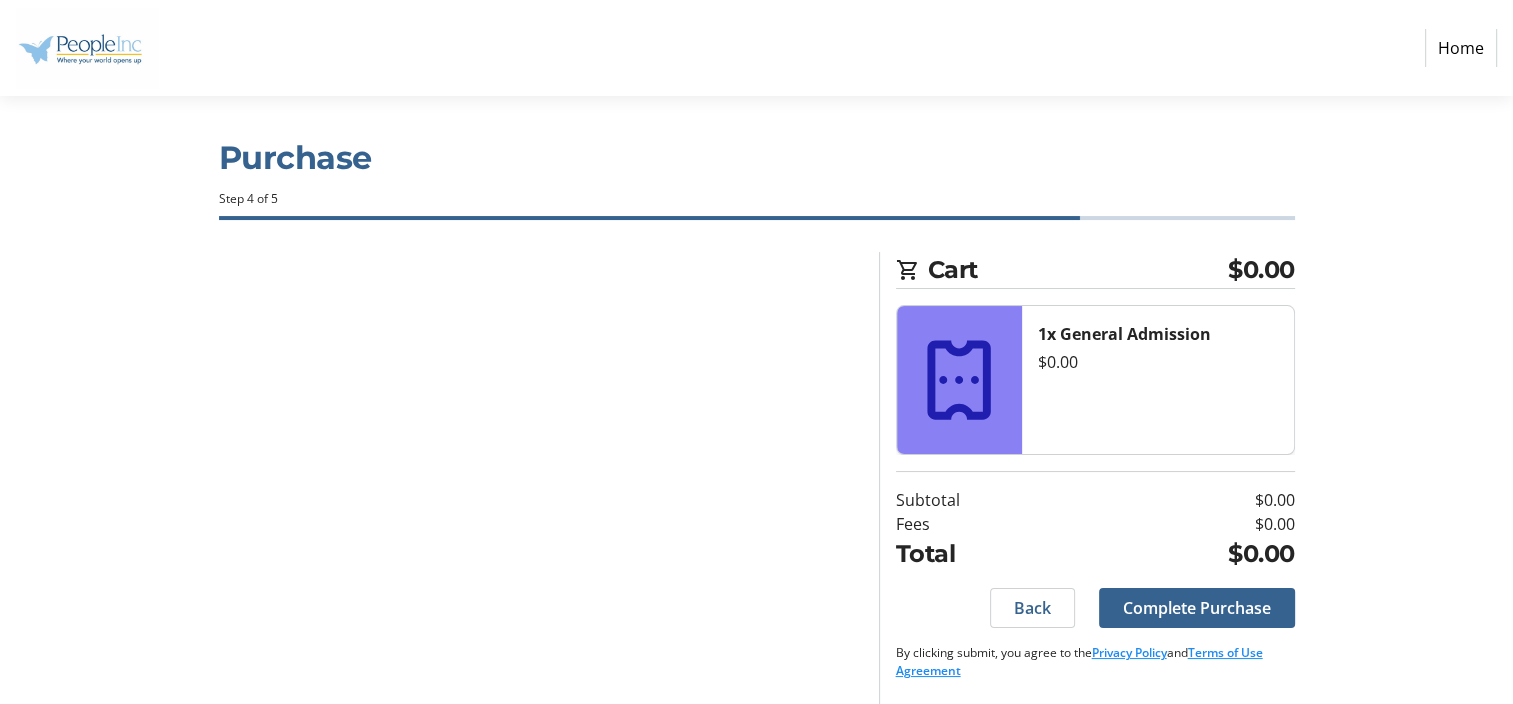 scroll, scrollTop: 9, scrollLeft: 0, axis: vertical 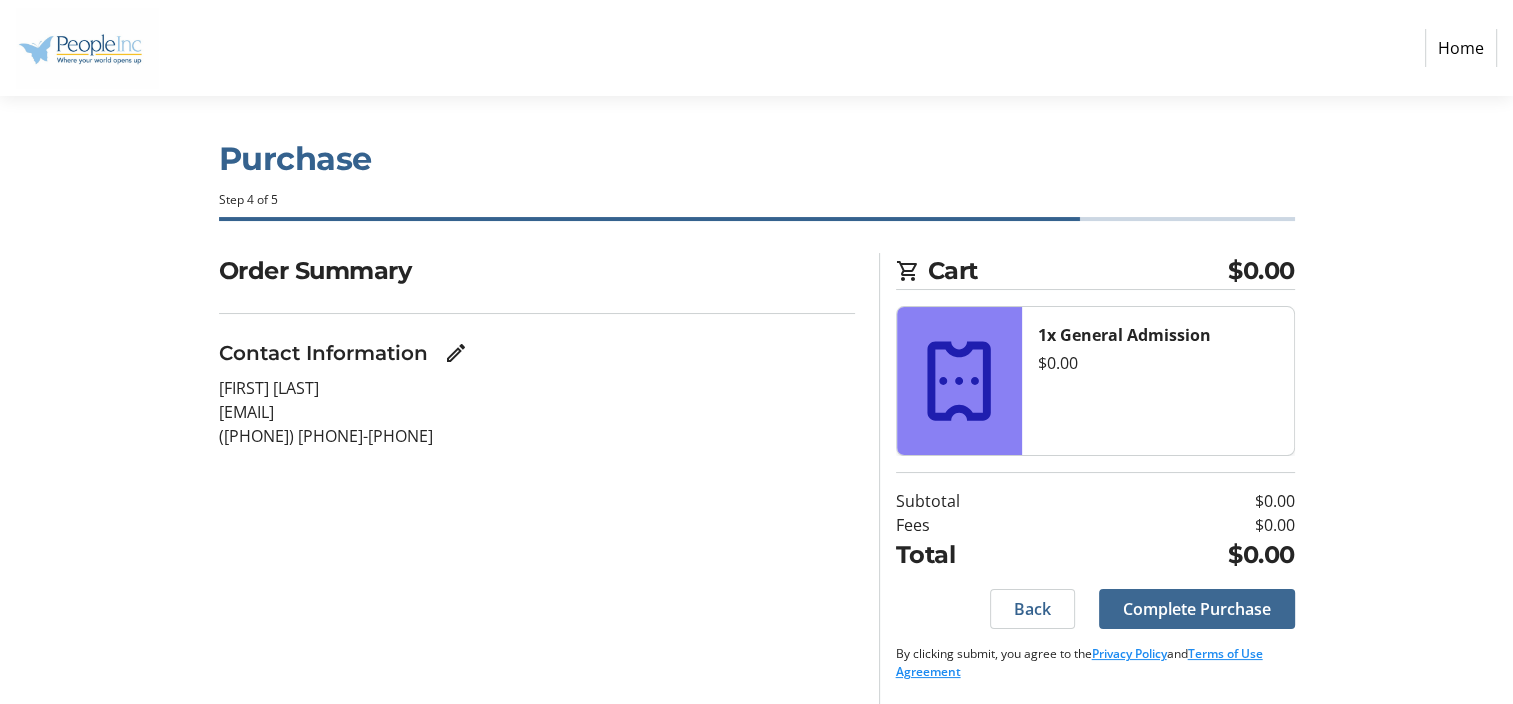 click on "Complete Purchase" 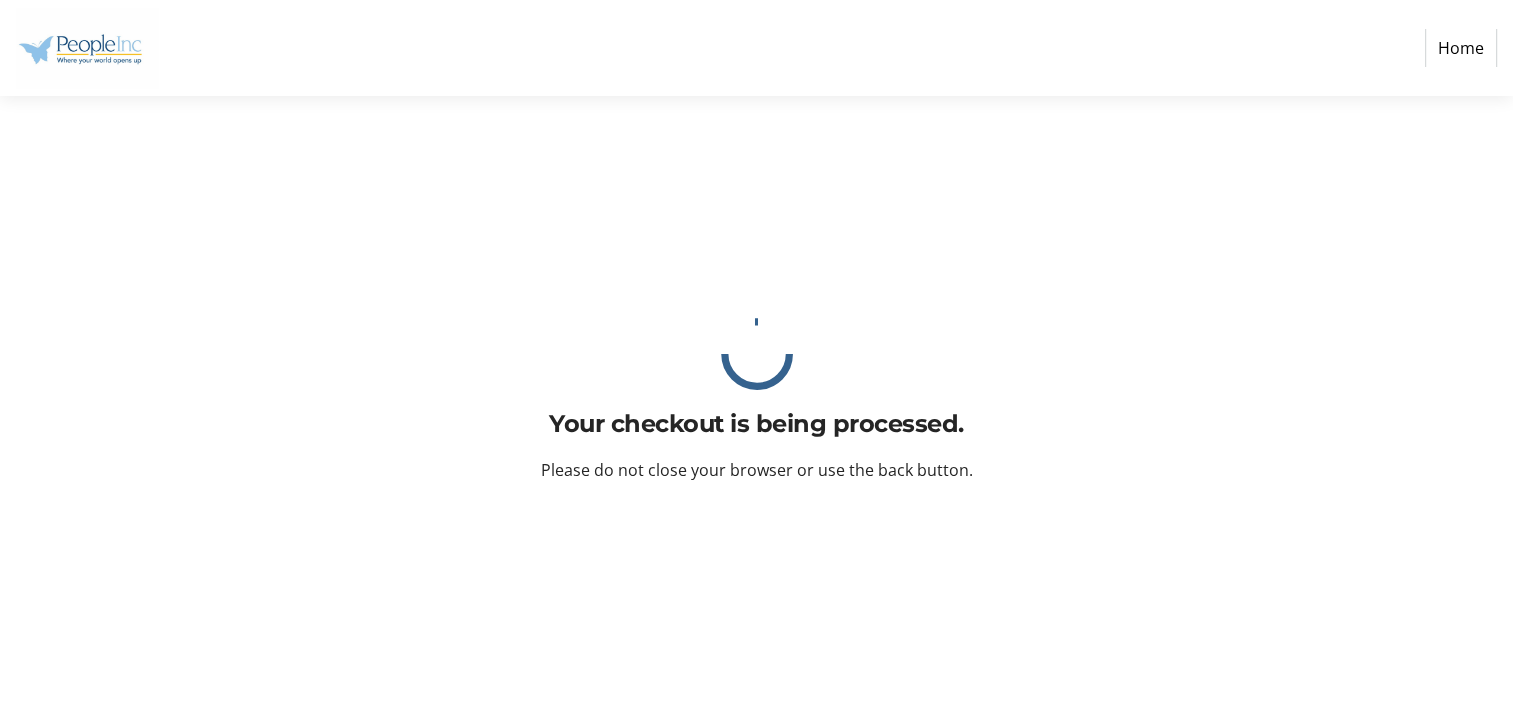 scroll, scrollTop: 0, scrollLeft: 0, axis: both 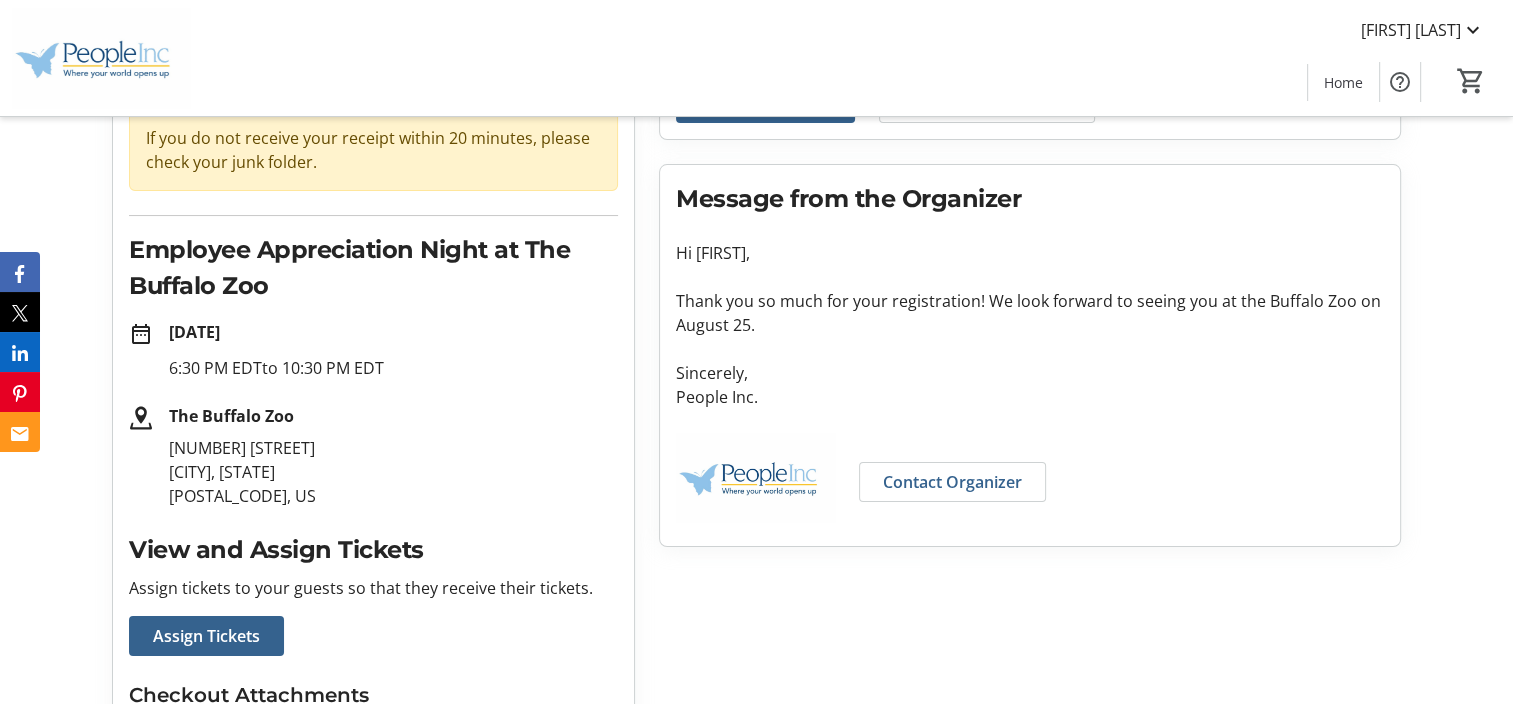 click on "People Inc." 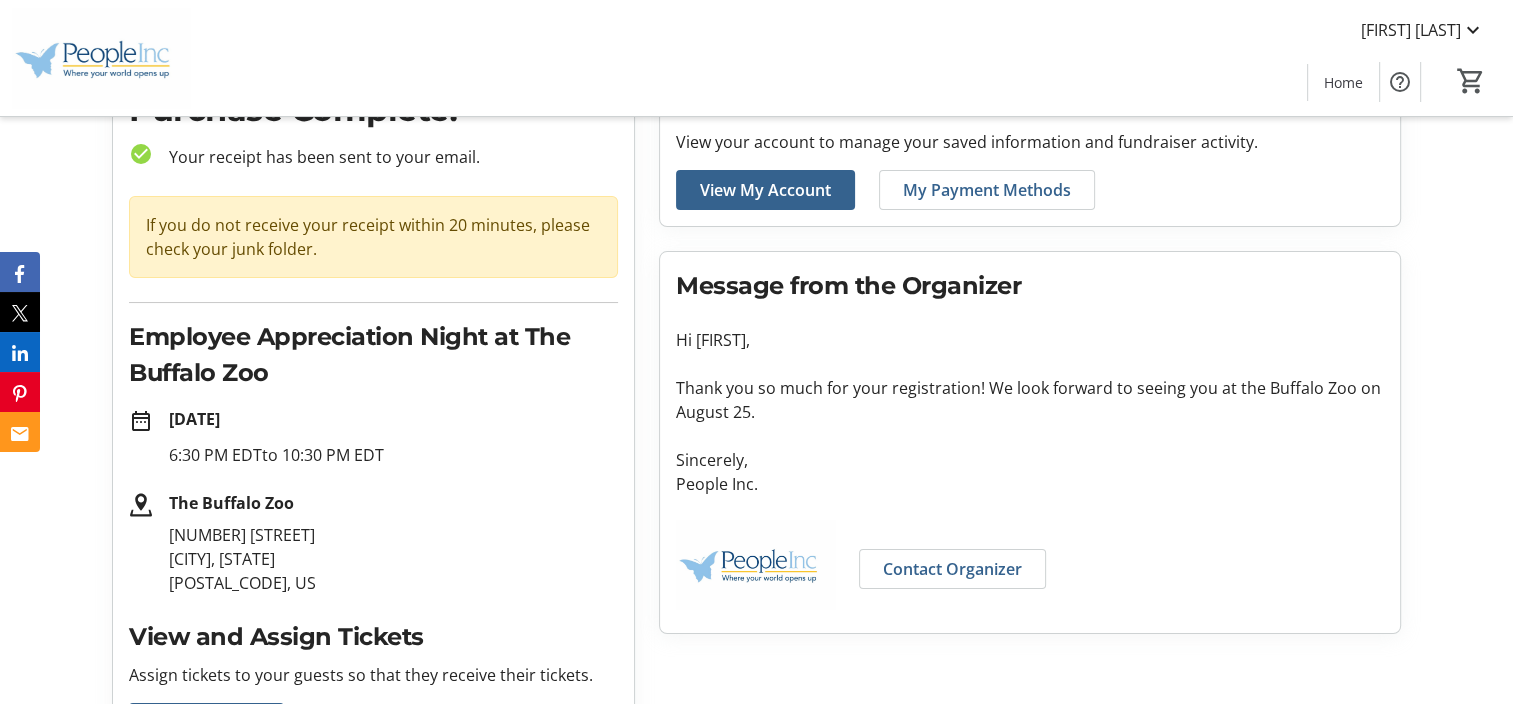 scroll, scrollTop: 0, scrollLeft: 0, axis: both 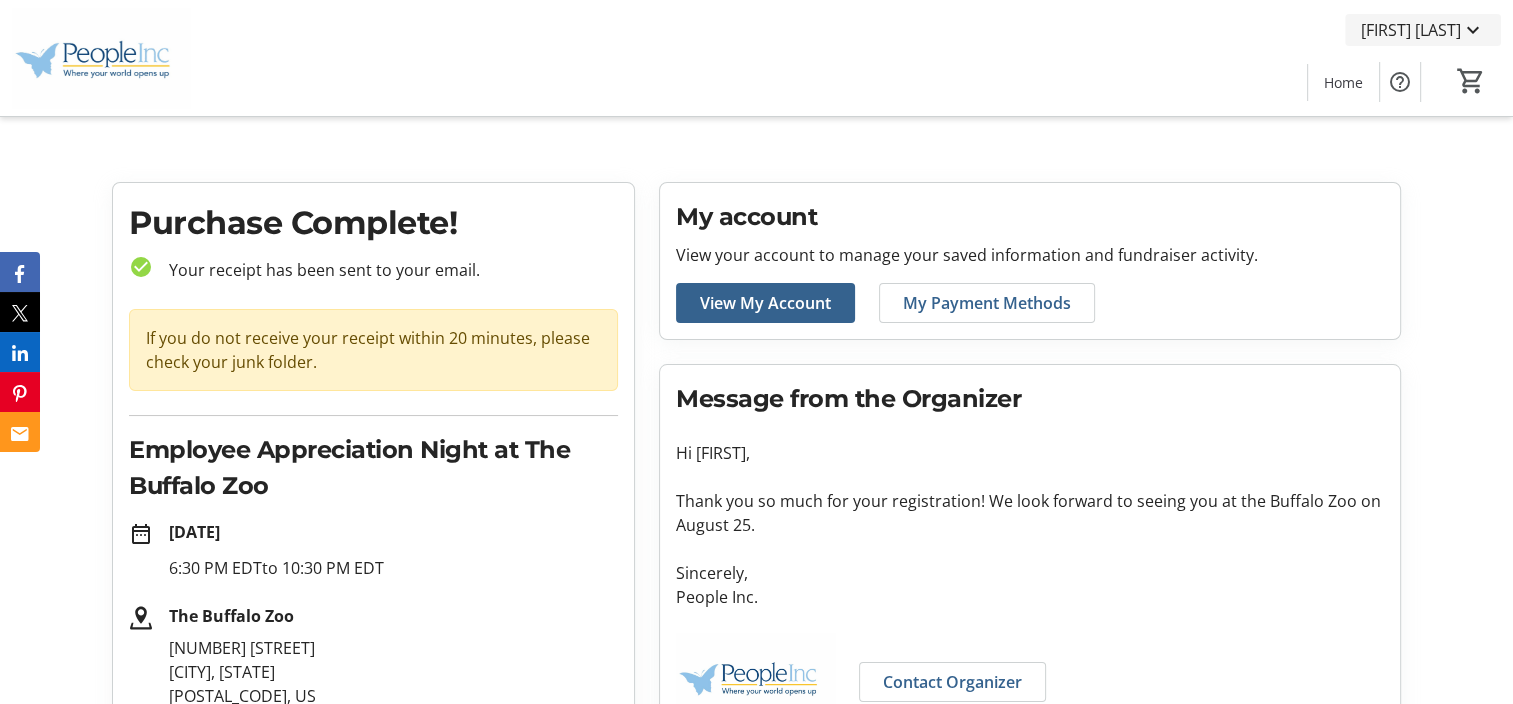 click 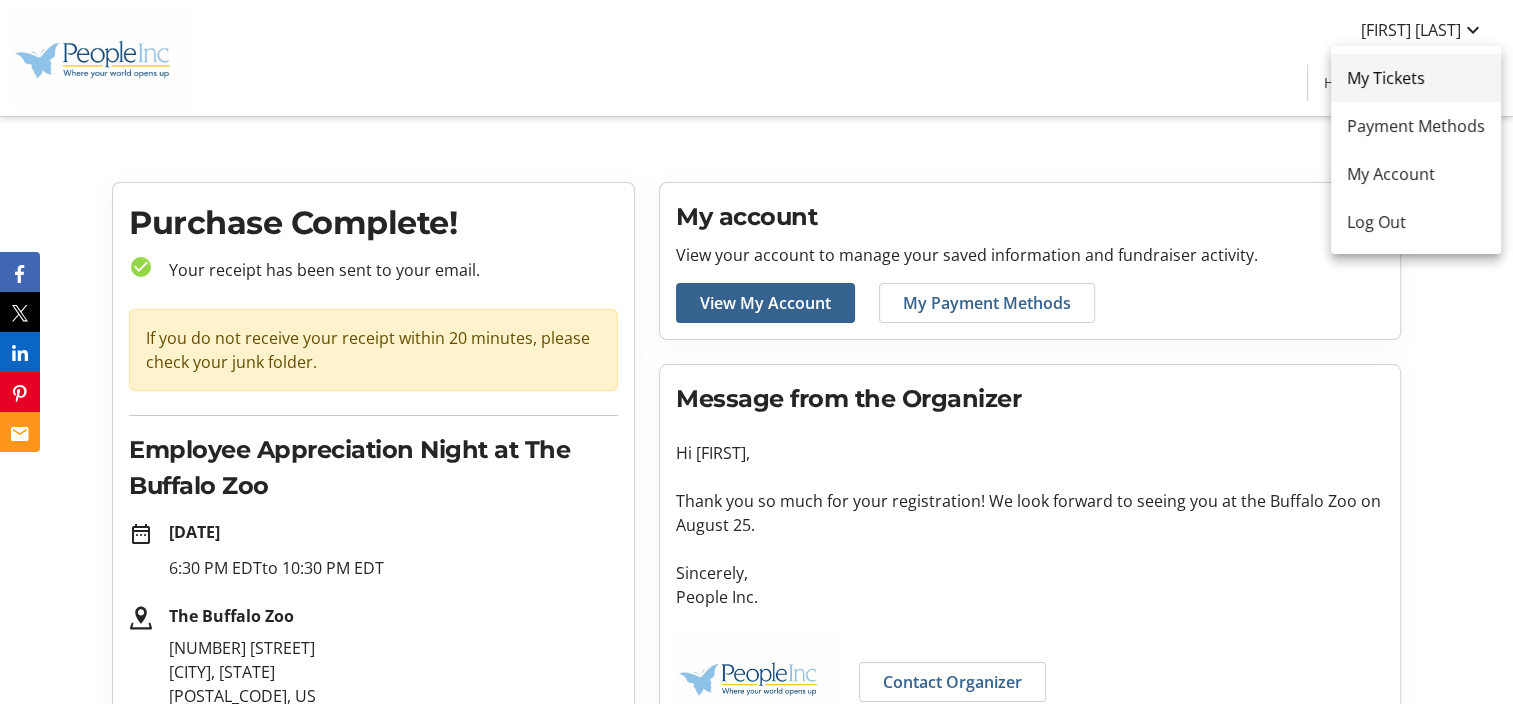 click on "My Tickets" at bounding box center (1416, 78) 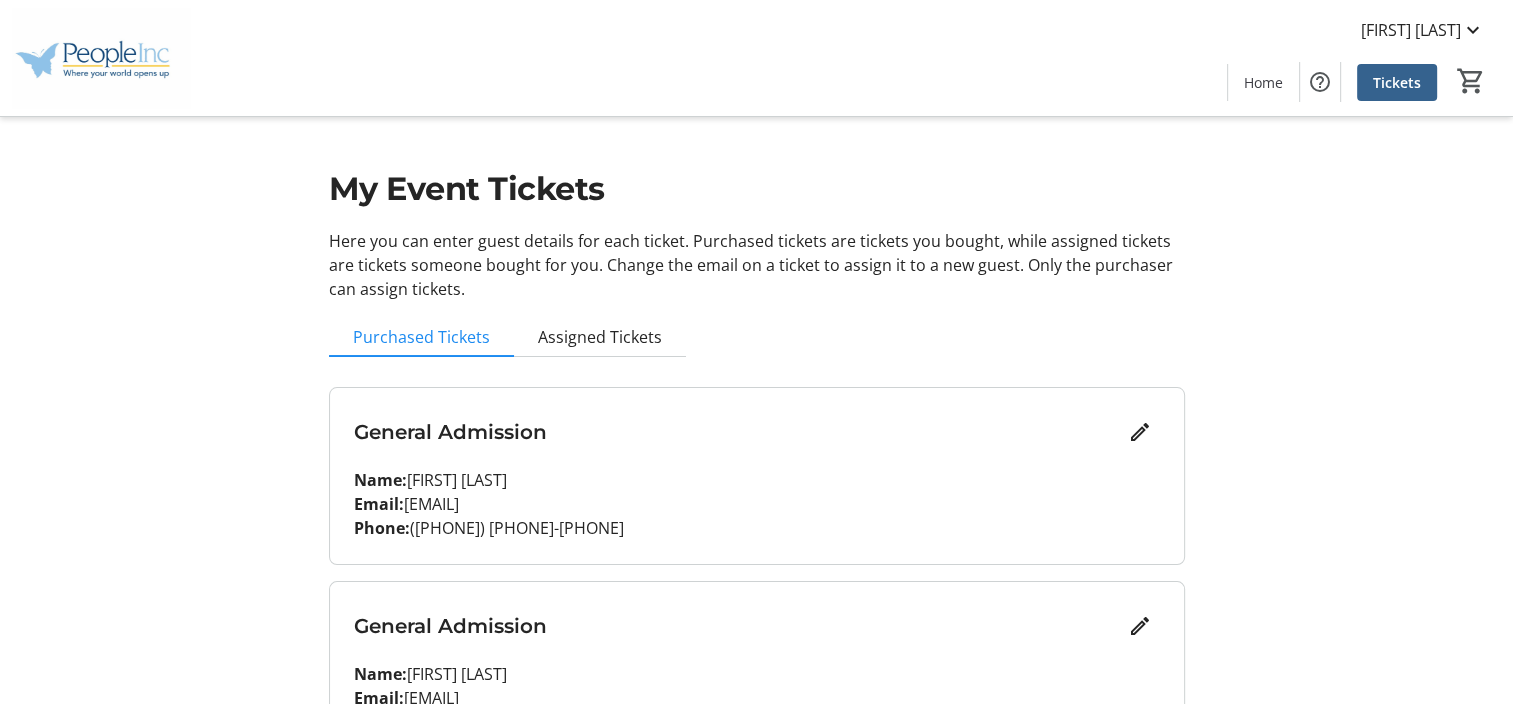 scroll, scrollTop: 0, scrollLeft: 0, axis: both 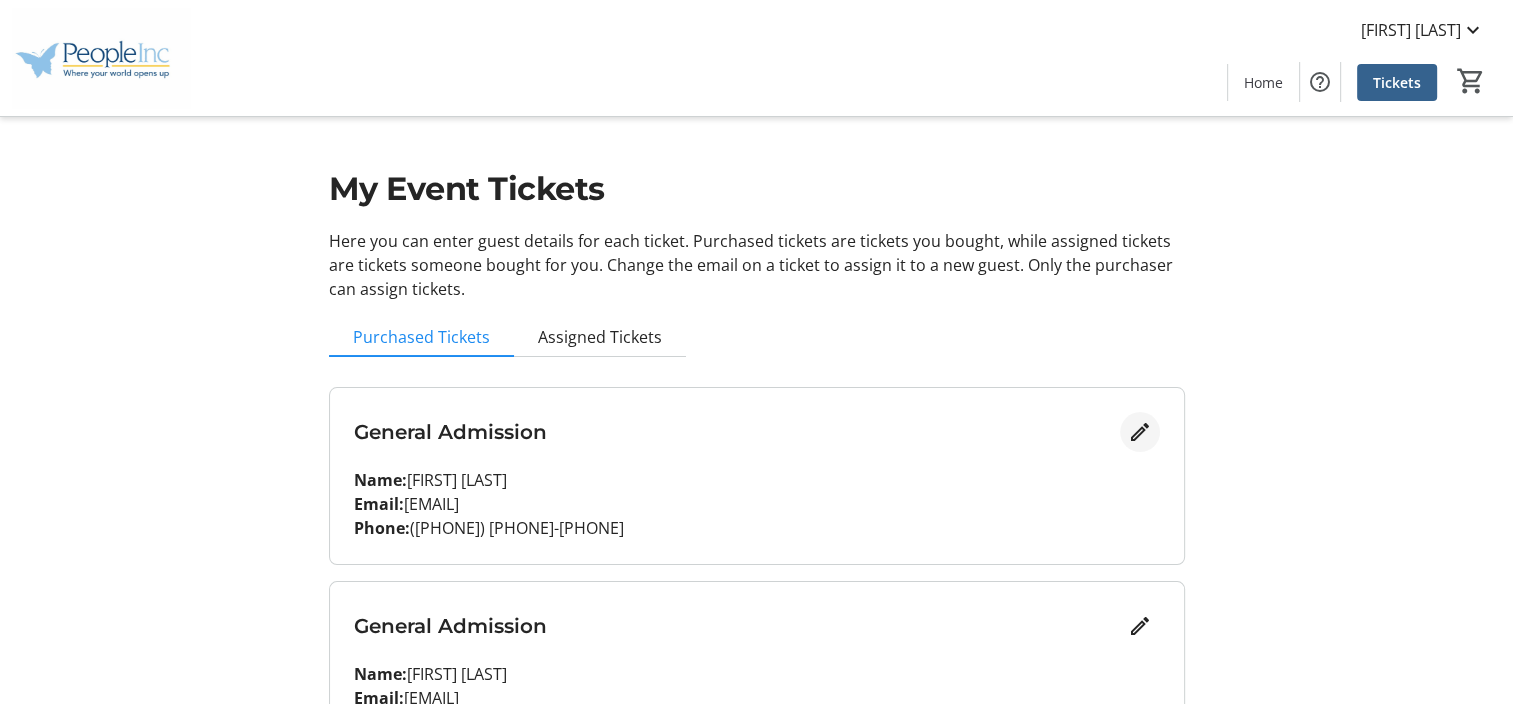 click 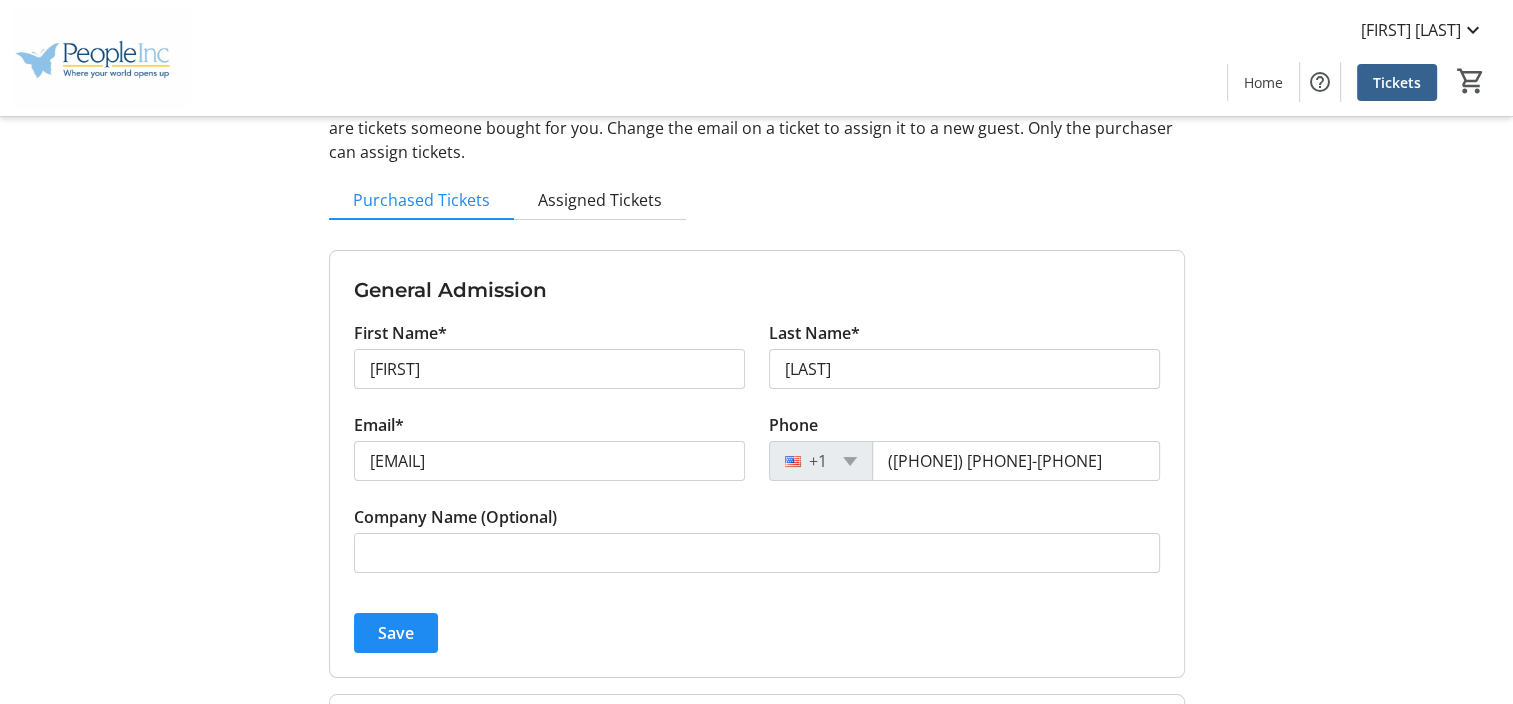 scroll, scrollTop: 400, scrollLeft: 0, axis: vertical 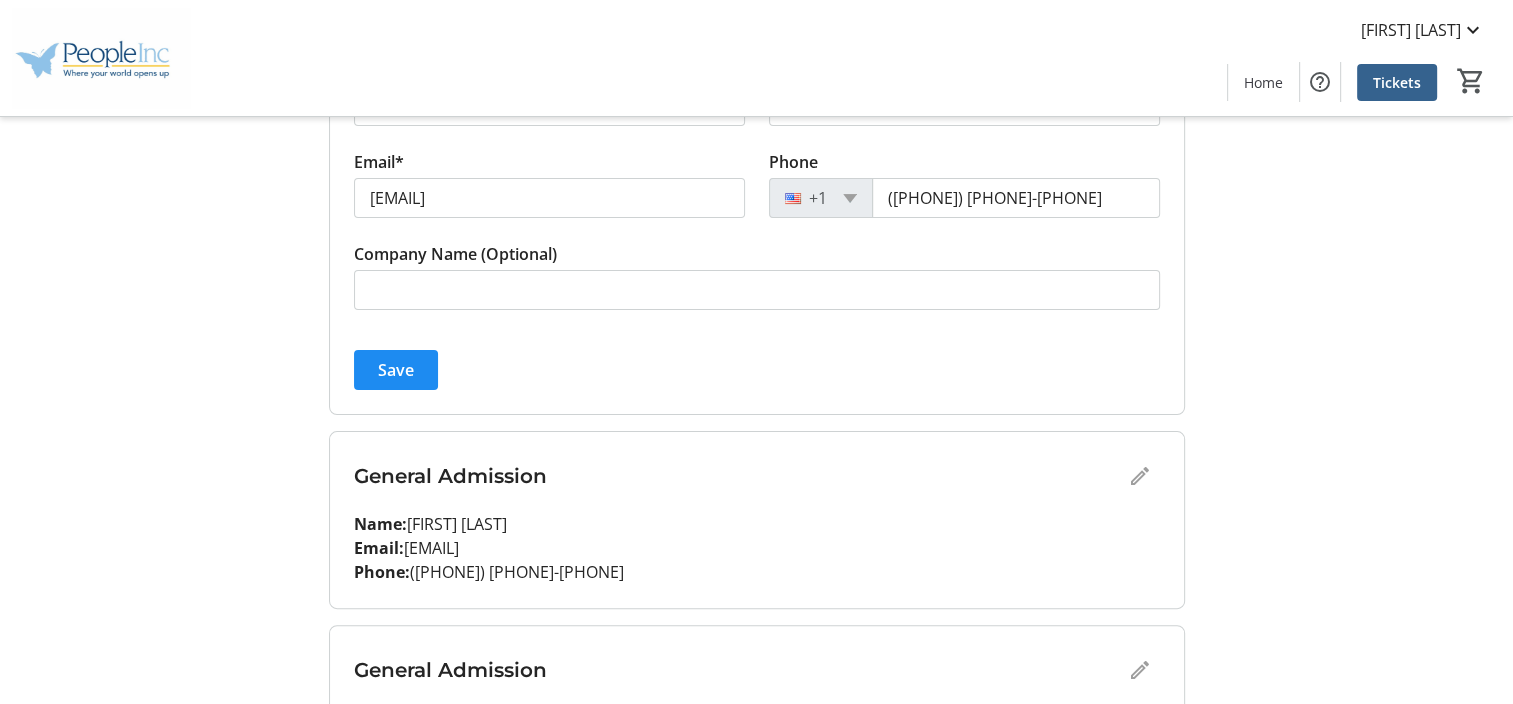 click on "My Event Tickets  Here you can enter guest details for each ticket. Purchased tickets are tickets you bought, while assigned tickets are tickets someone bought for you. Change the email on a ticket to assign it to a new guest. Only the purchaser can assign tickets.   Purchased Tickets  Assigned Tickets General Admission First Name* [FIRST] Last Name* [LAST] Email* [EMAIL] Phone +1 ([PHONE]) [PHONE]-[PHONE] Company Name (Optional)  Save  General Admission Name:   [FIRST] [LAST] Email:   [EMAIL] Phone:   ([PHONE]) [PHONE]-[PHONE] General Admission Name:   [FIRST] [LAST] Email:   [EMAIL] Phone:   ([PHONE]) [PHONE]-[PHONE]  Items per page:  10  1 – 3 of 3" 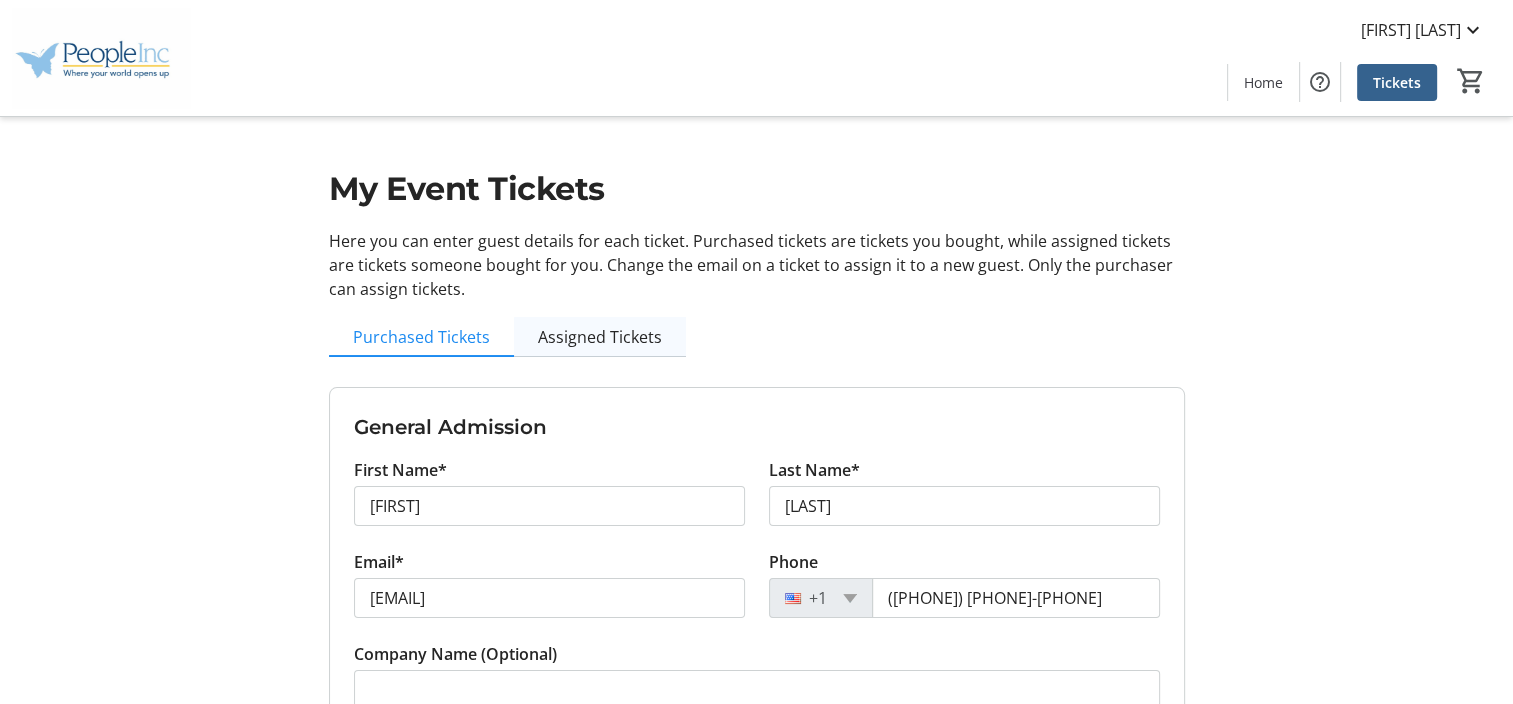 click on "Assigned Tickets" at bounding box center [600, 337] 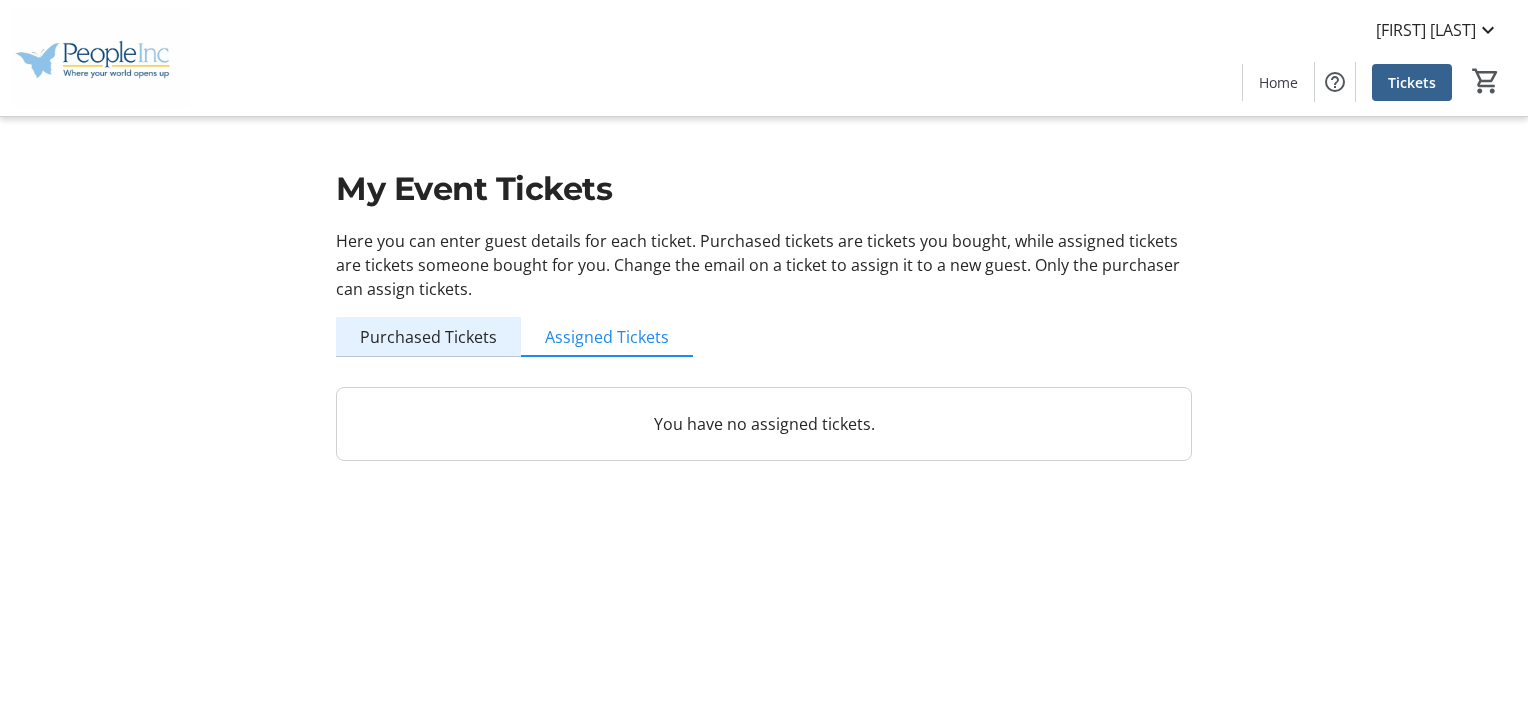 click on "Purchased Tickets" at bounding box center (428, 337) 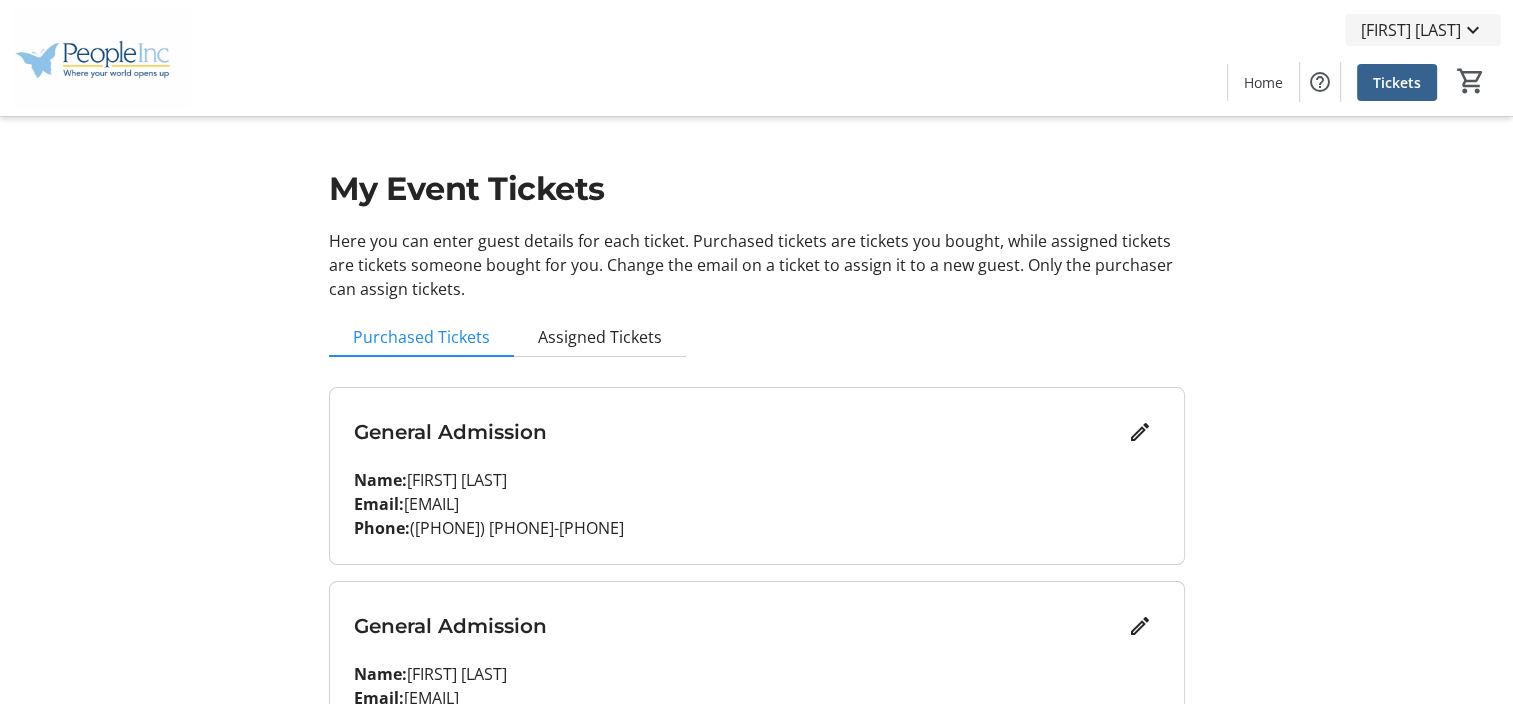 click on "[FIRST] [LAST]" 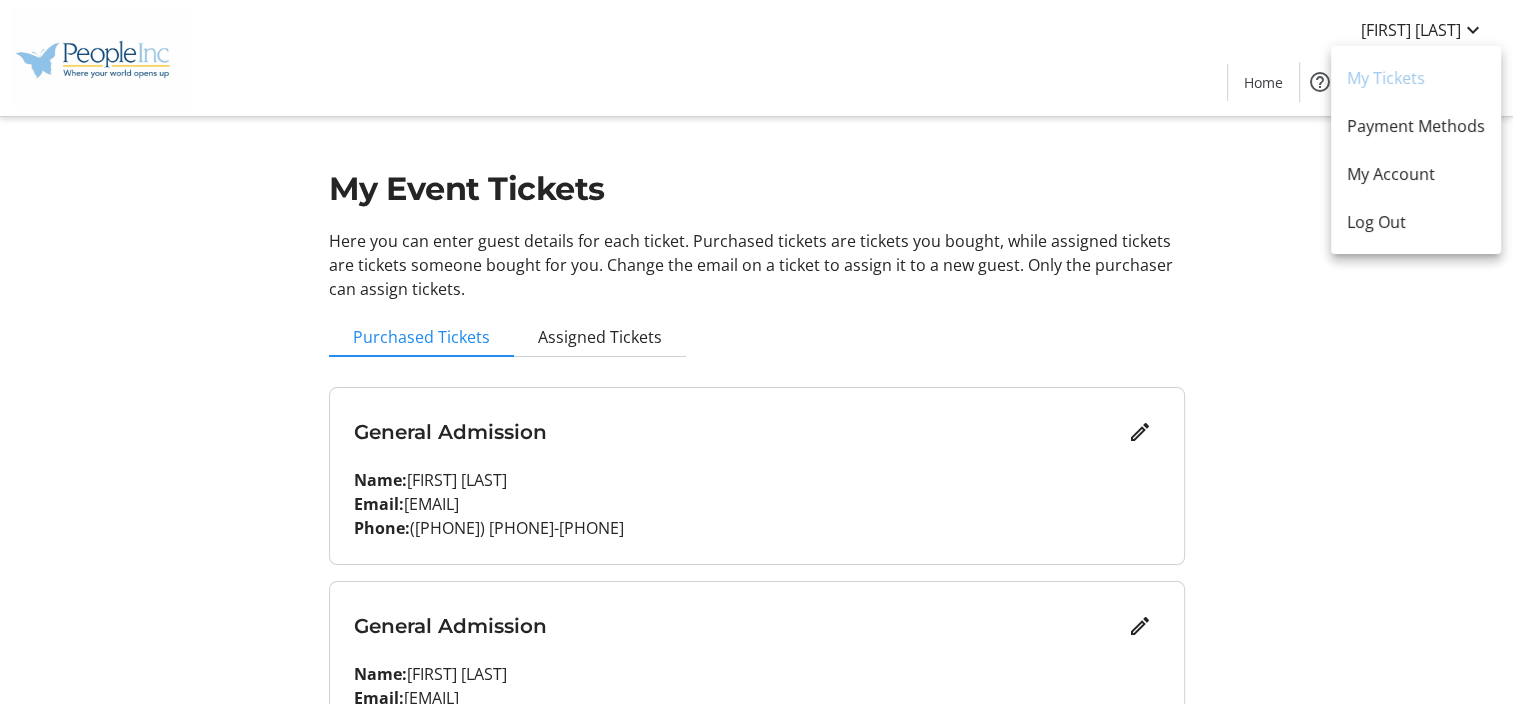 click at bounding box center [756, 352] 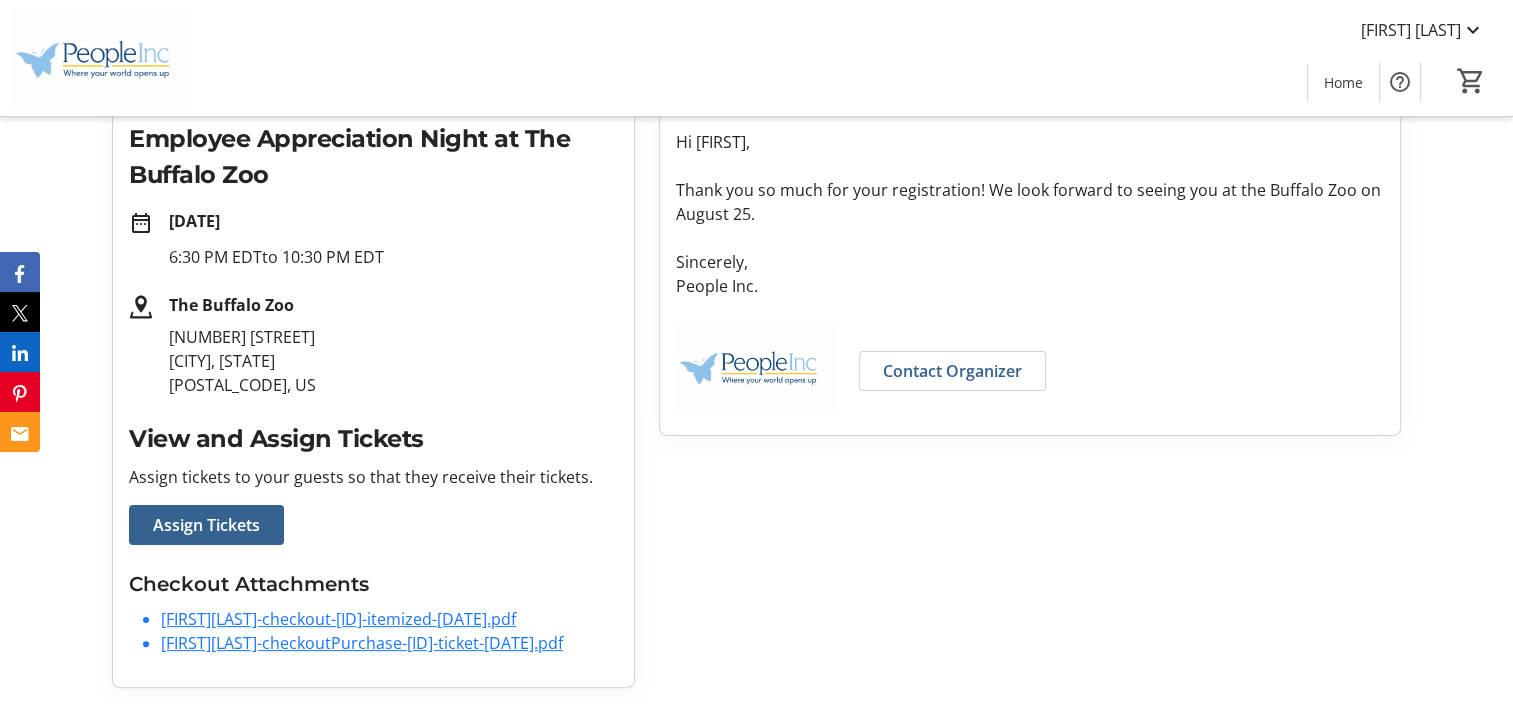 scroll, scrollTop: 358, scrollLeft: 0, axis: vertical 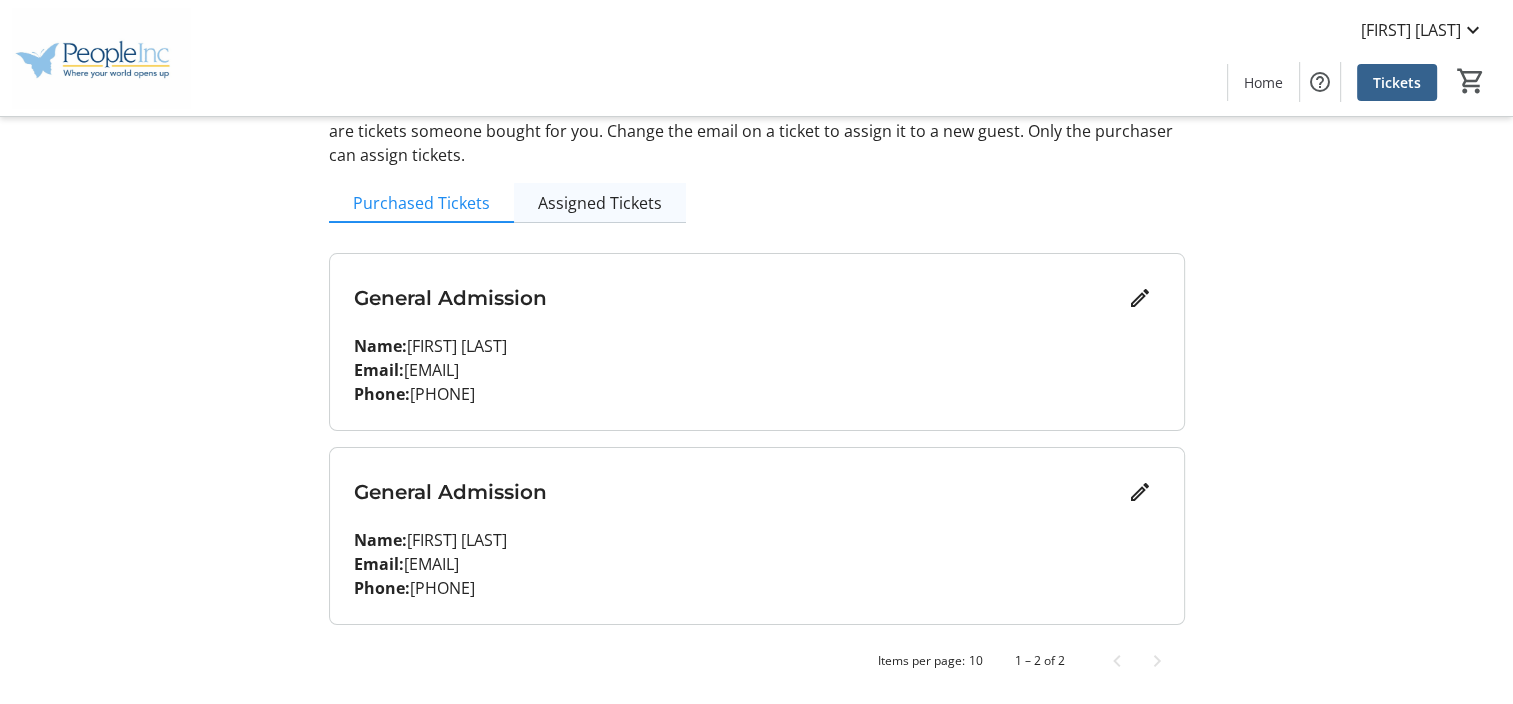 click on "Assigned Tickets" at bounding box center (600, 203) 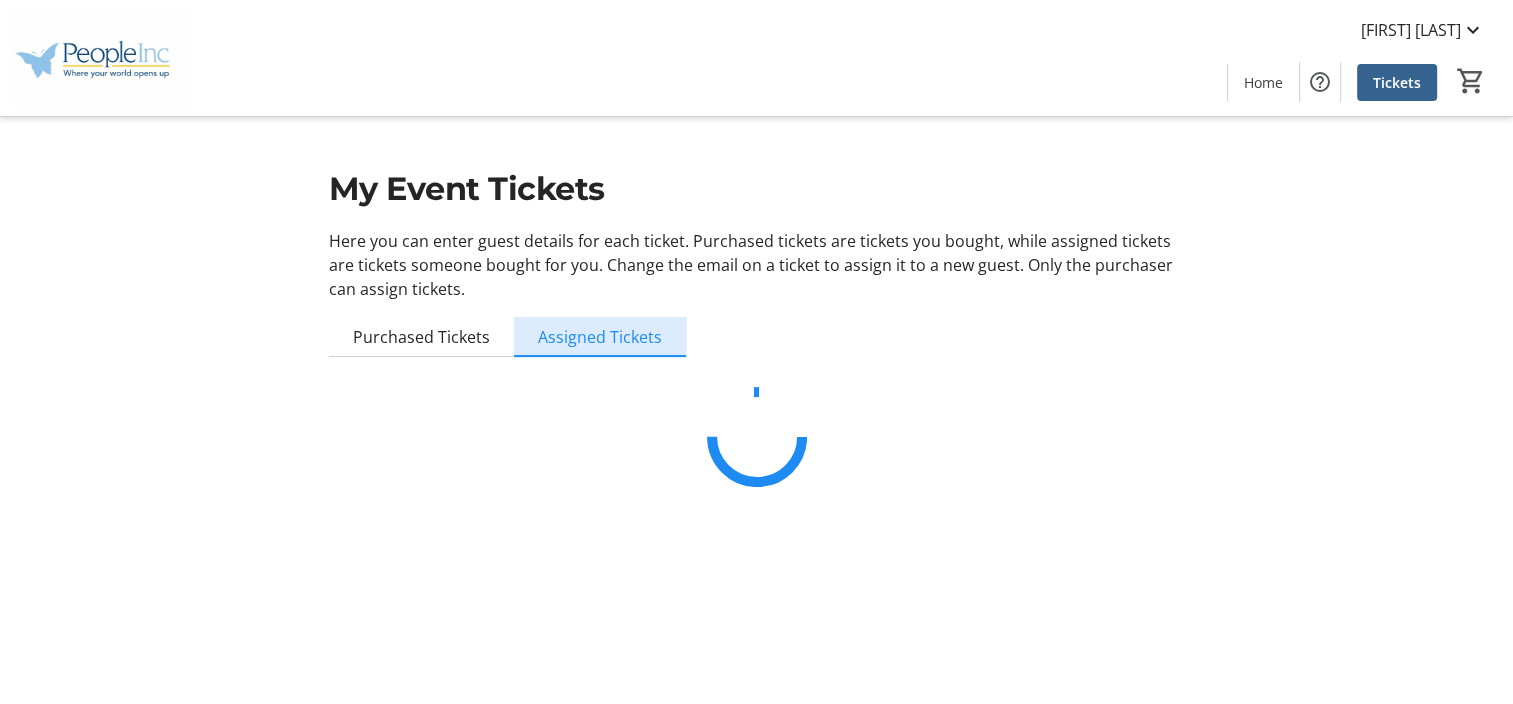 scroll, scrollTop: 0, scrollLeft: 0, axis: both 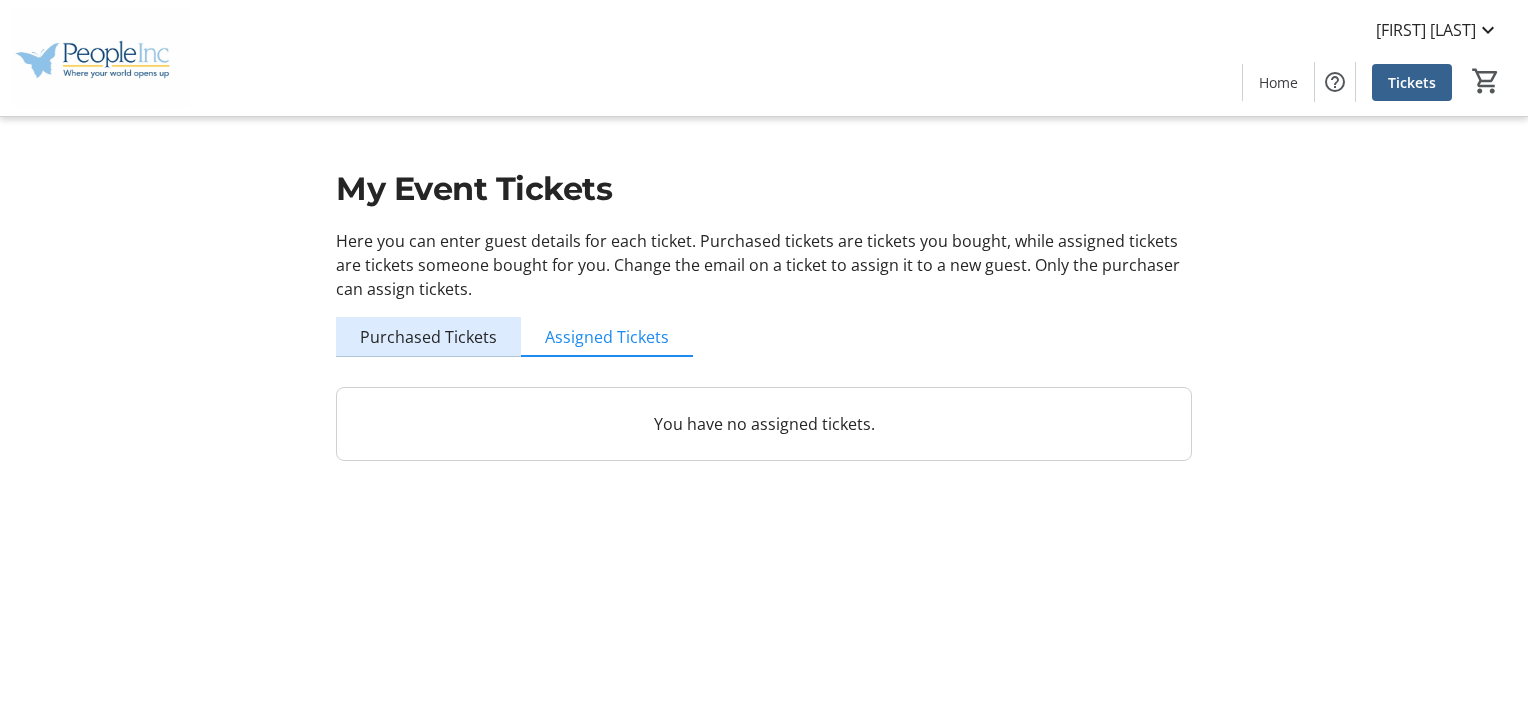 click on "Purchased Tickets" at bounding box center (428, 337) 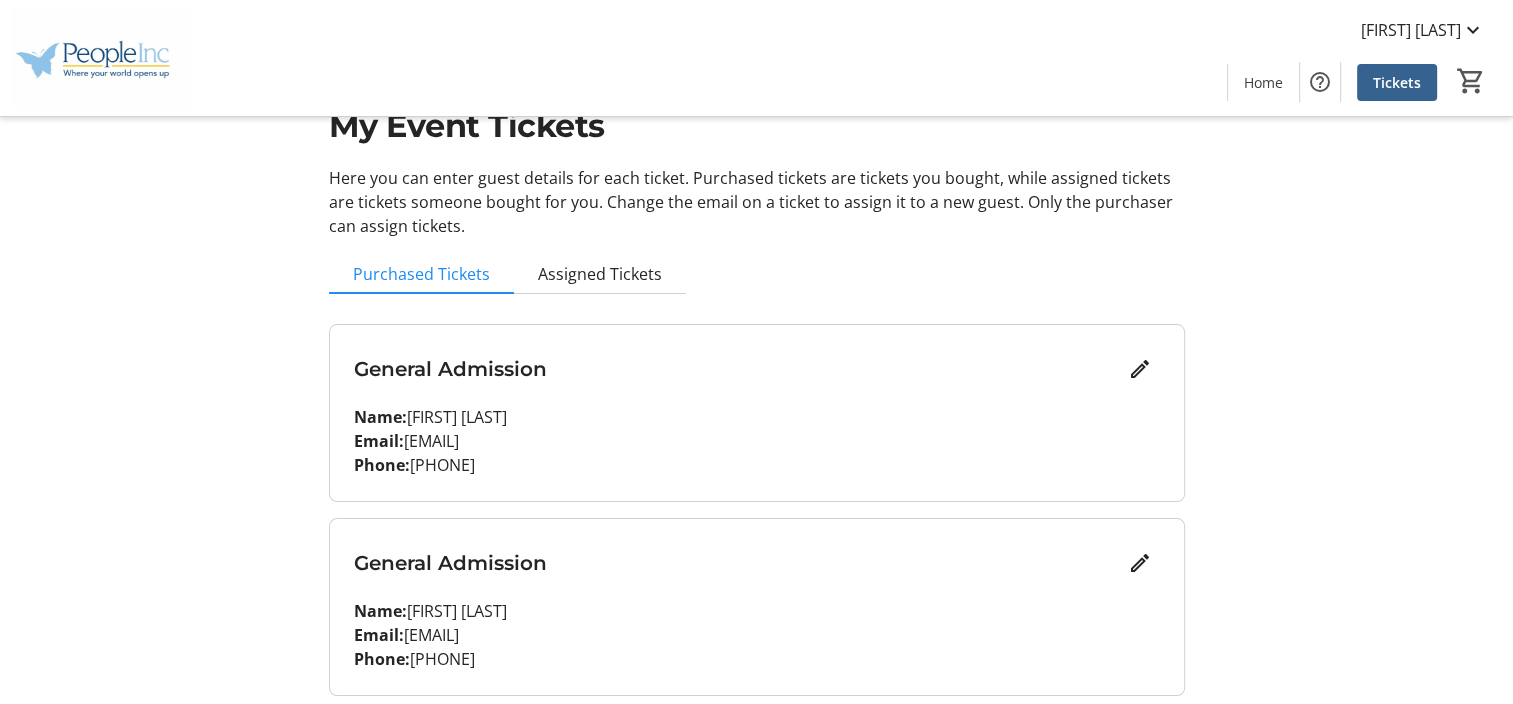 scroll, scrollTop: 34, scrollLeft: 0, axis: vertical 